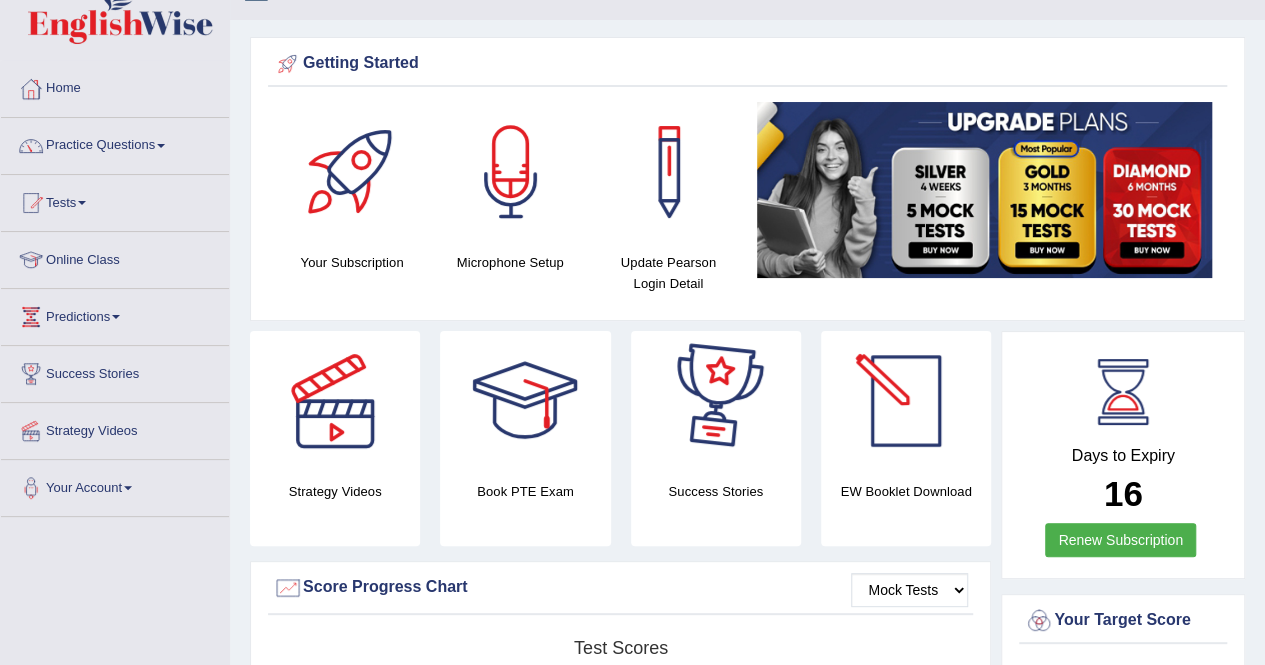 scroll, scrollTop: 163, scrollLeft: 0, axis: vertical 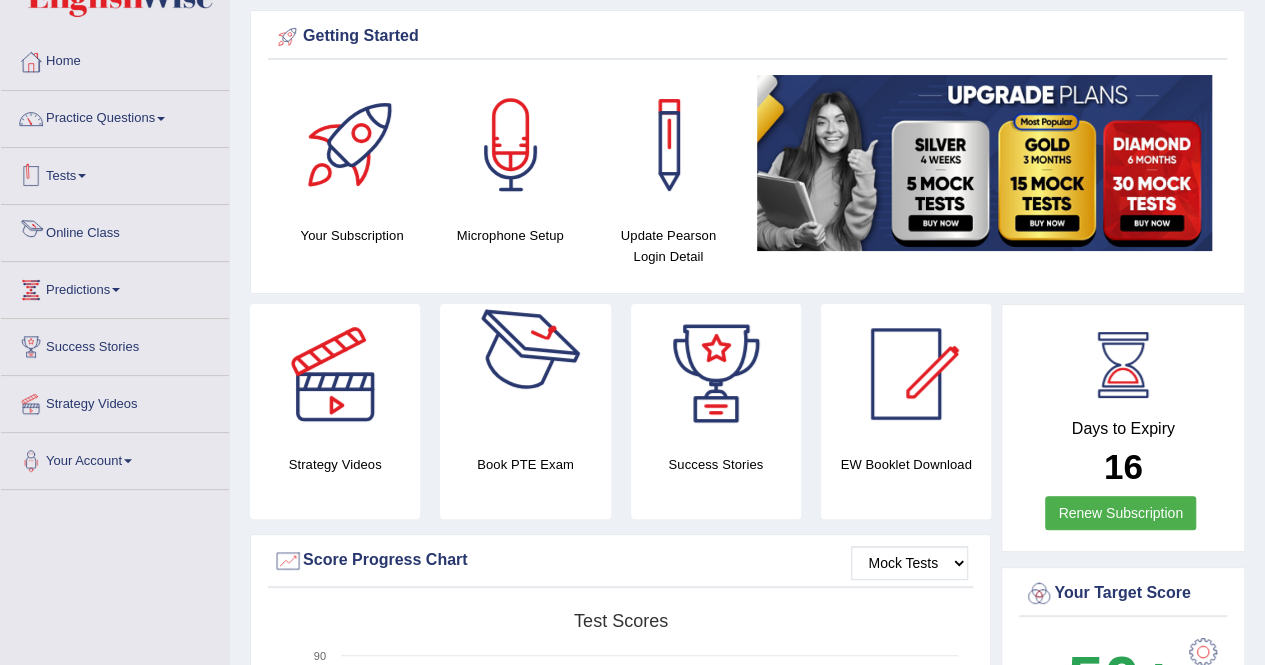 click on "Online Class" at bounding box center (115, 230) 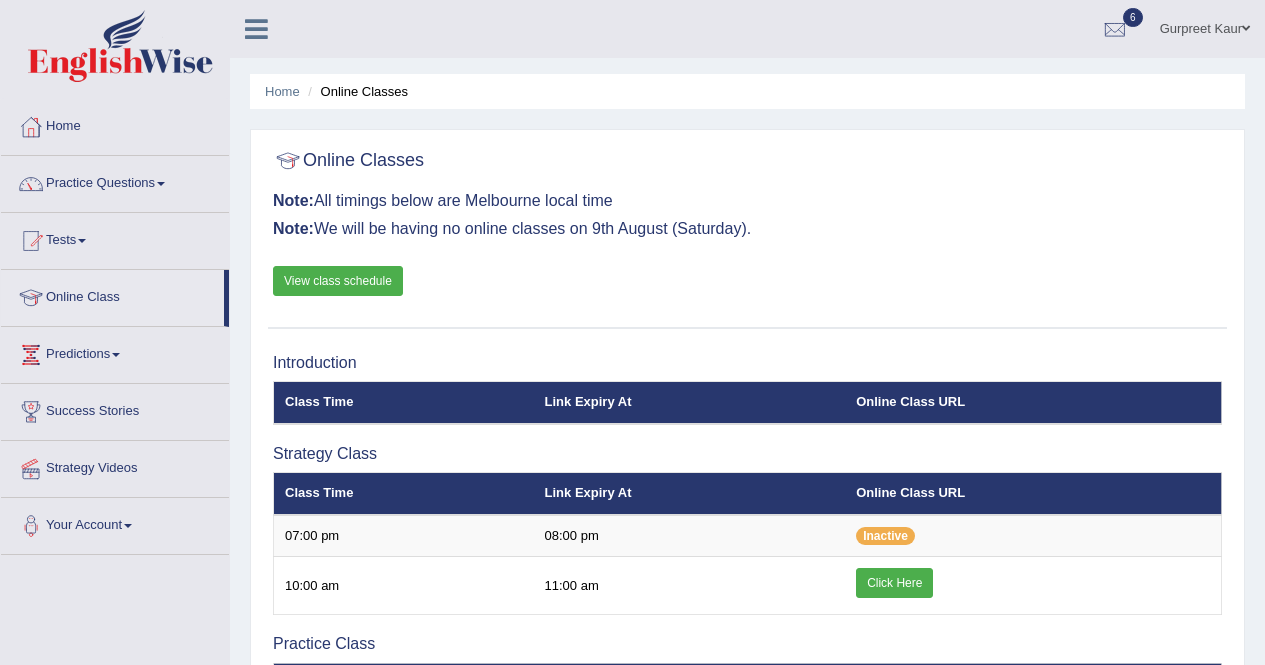 scroll, scrollTop: 0, scrollLeft: 0, axis: both 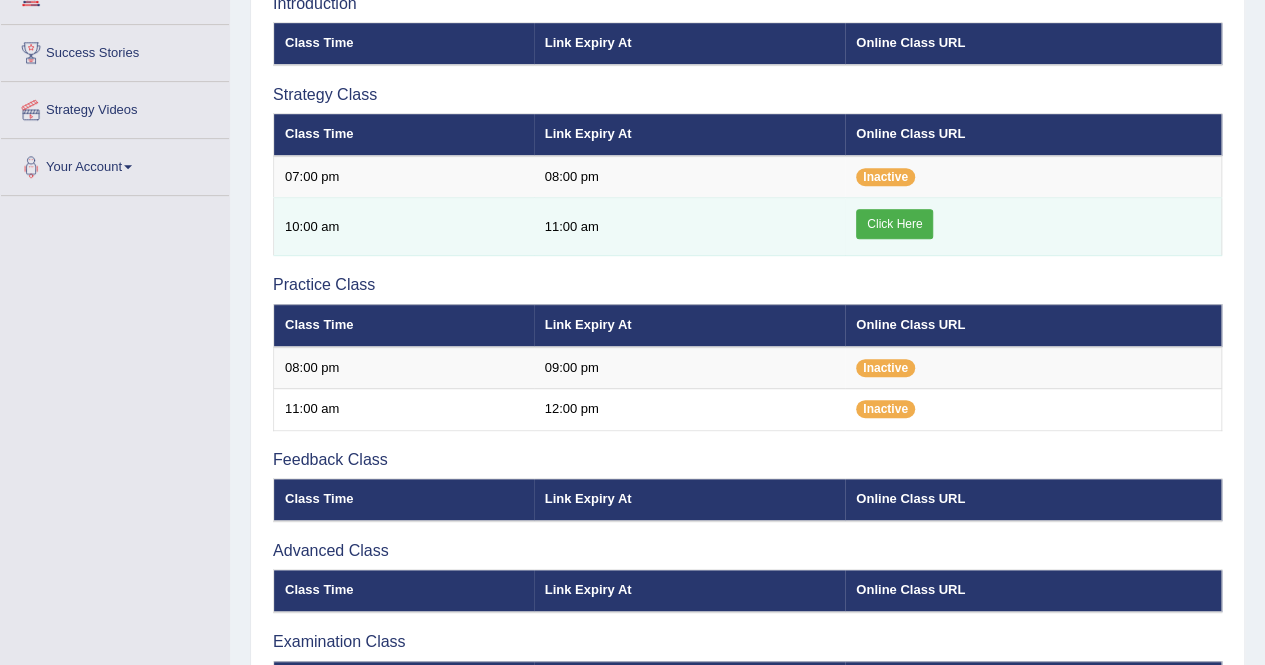 click on "Click Here" at bounding box center (894, 224) 